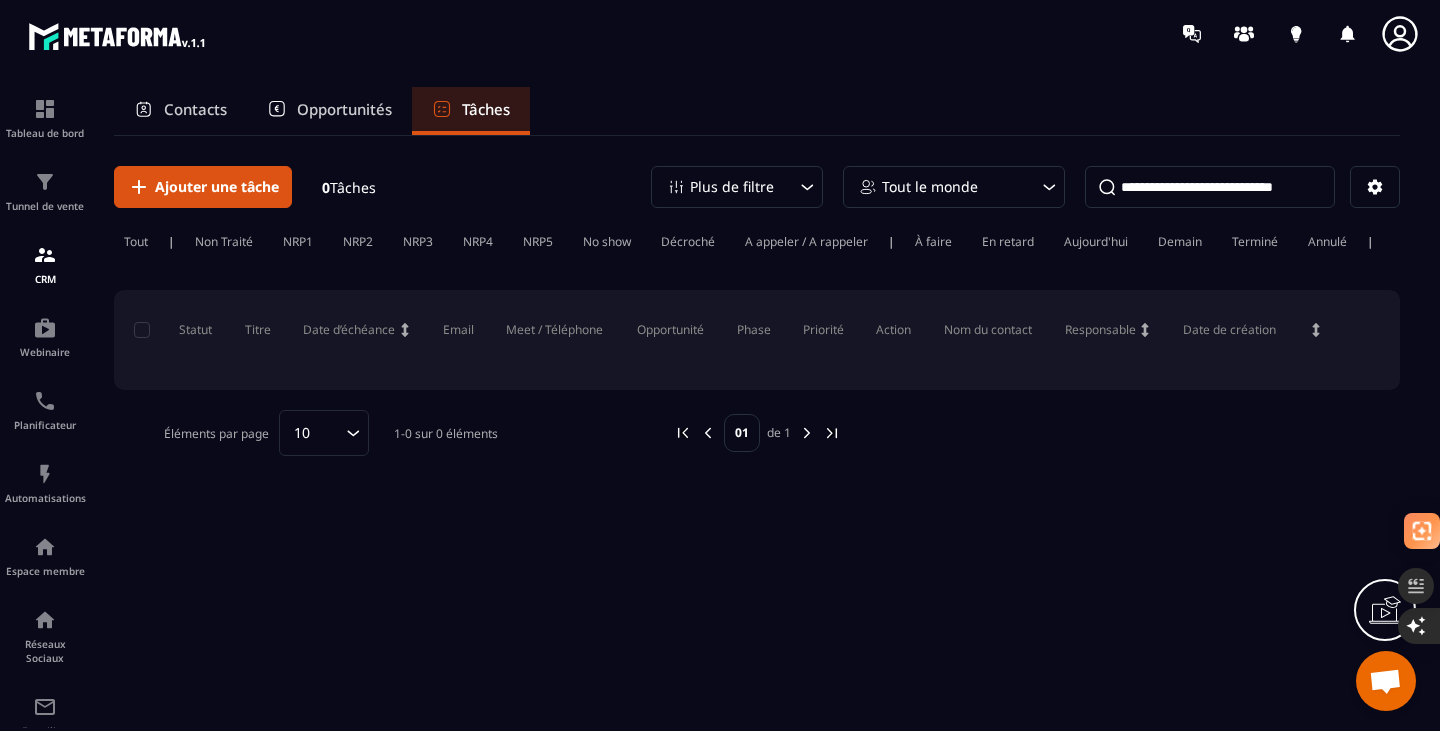 scroll, scrollTop: 0, scrollLeft: 0, axis: both 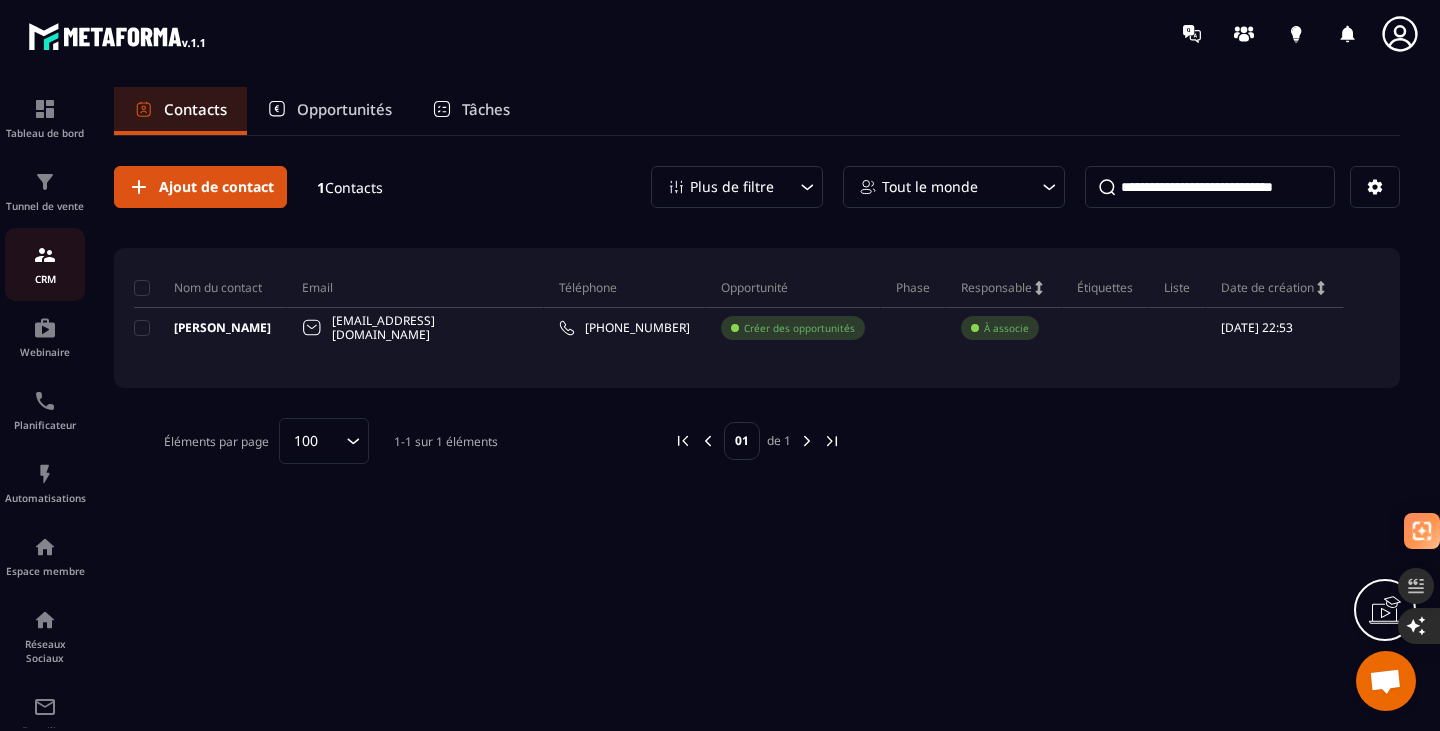 click at bounding box center (45, 255) 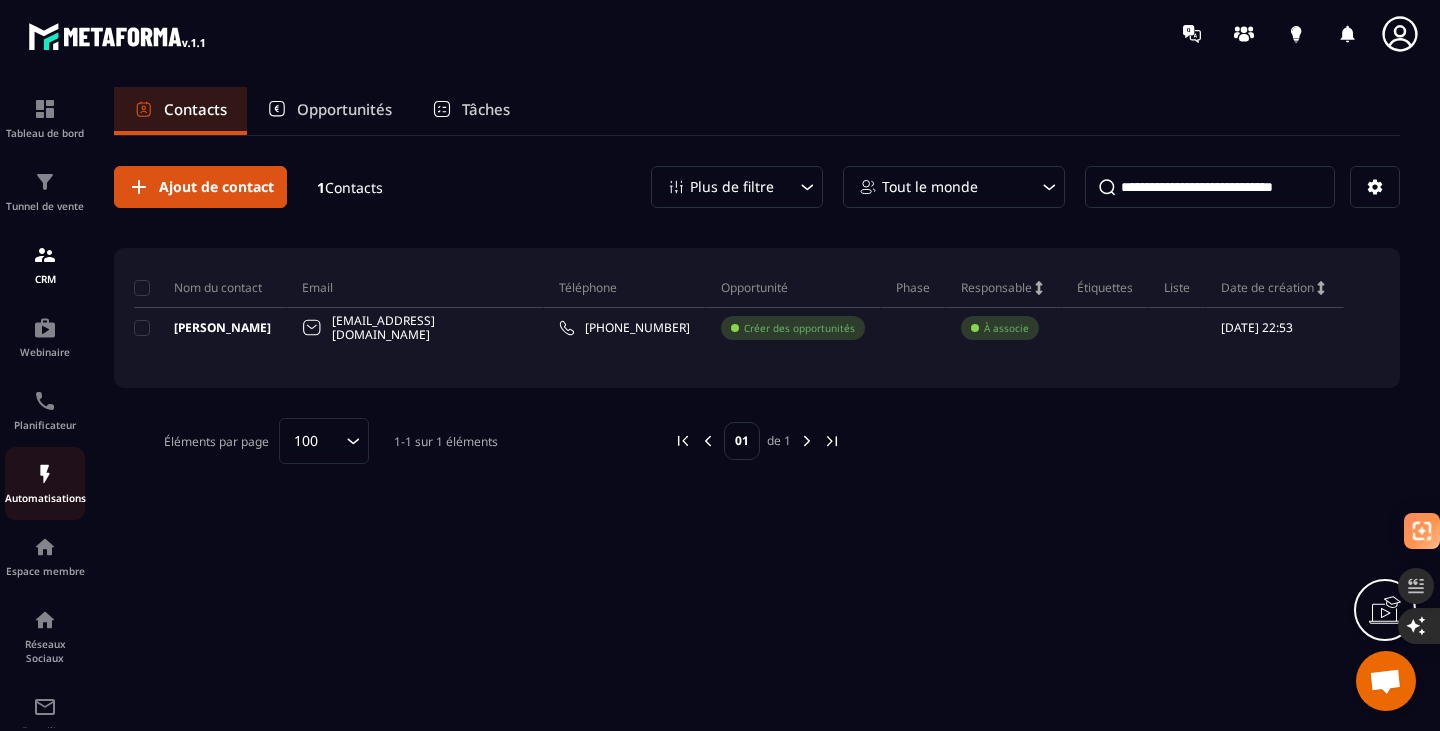 scroll, scrollTop: 195, scrollLeft: 0, axis: vertical 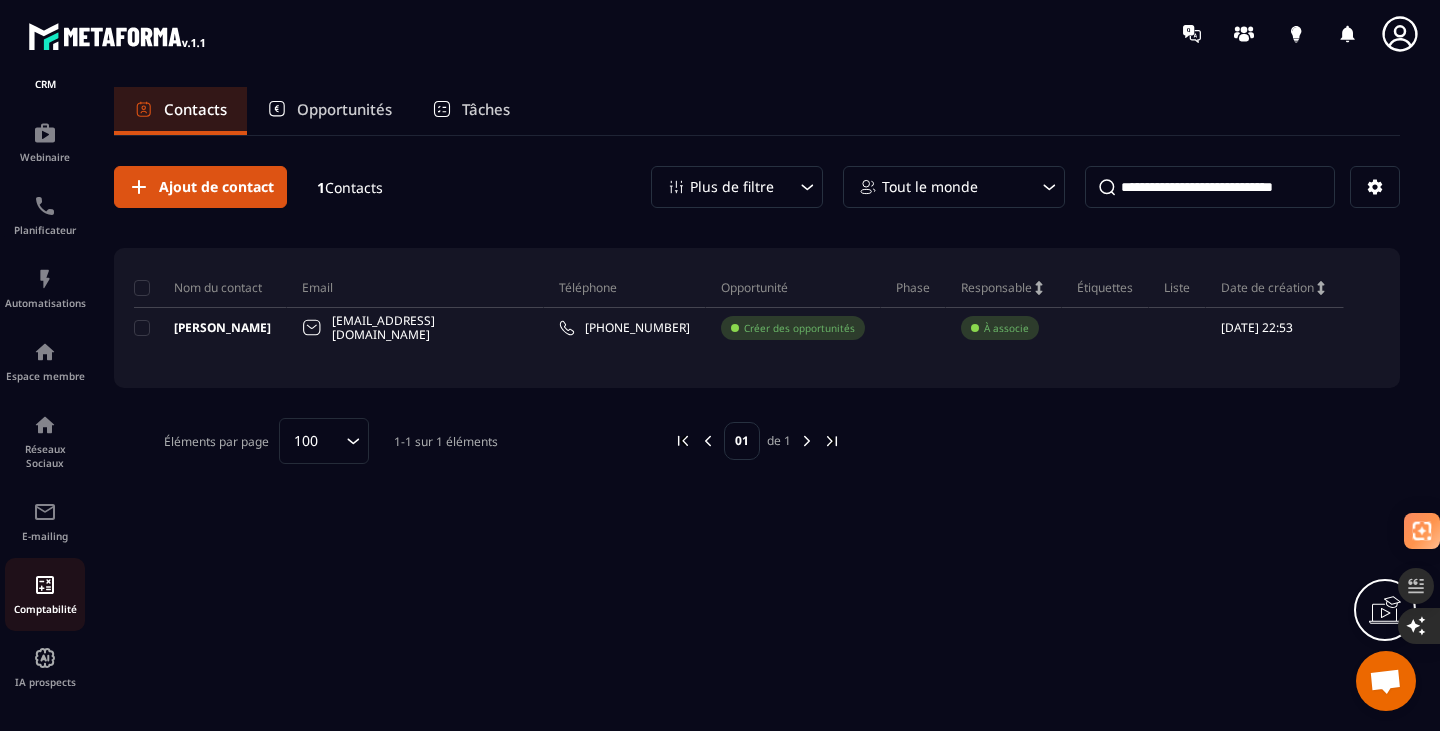 click on "Comptabilité" at bounding box center [45, 609] 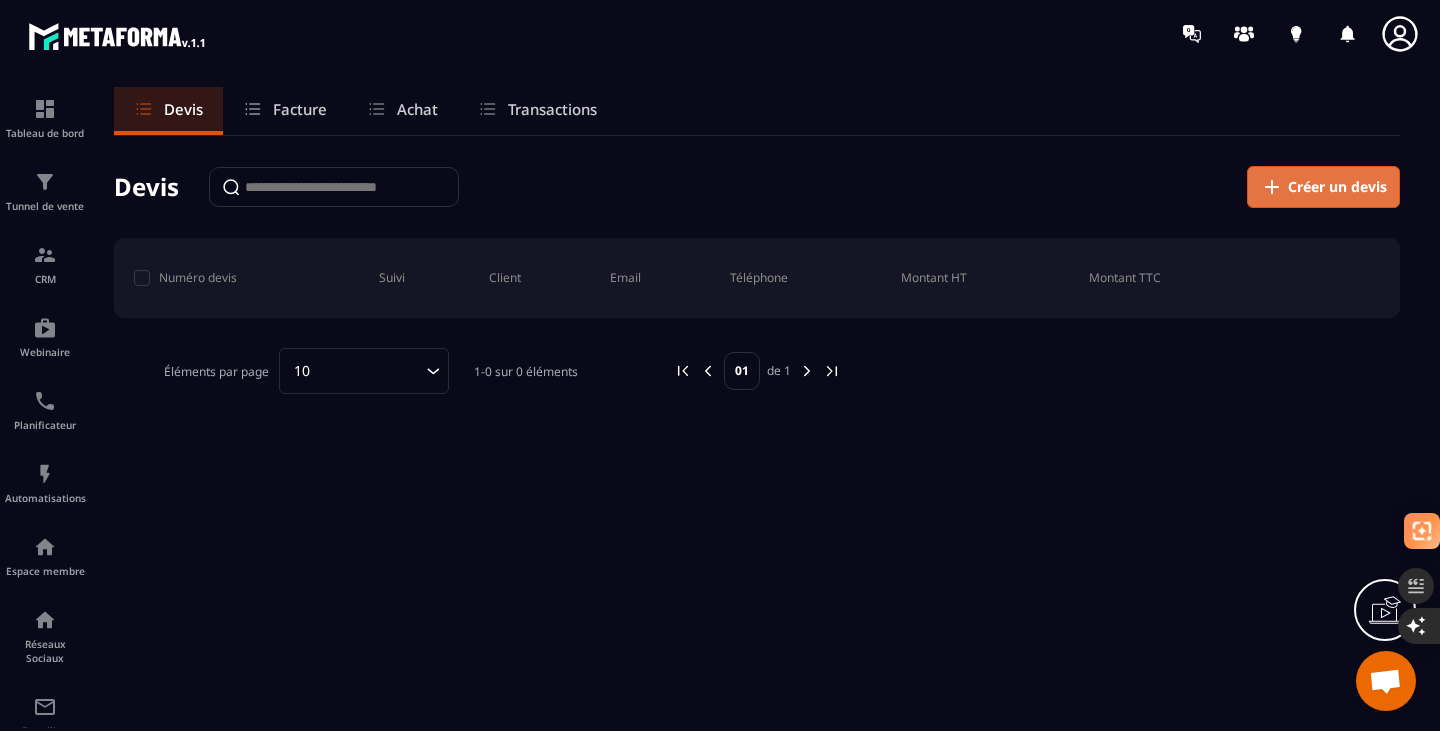 click on "Créer un devis" at bounding box center (1337, 187) 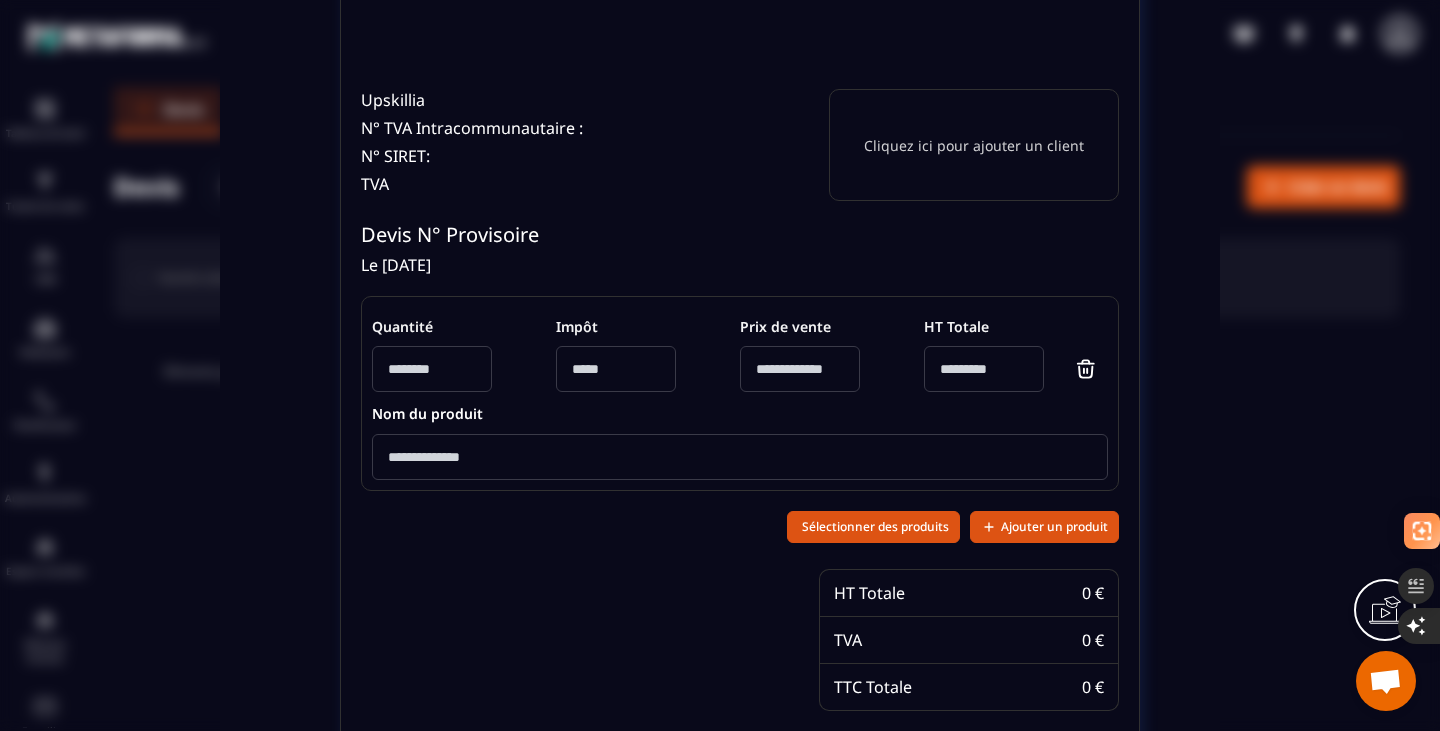 scroll, scrollTop: 240, scrollLeft: 0, axis: vertical 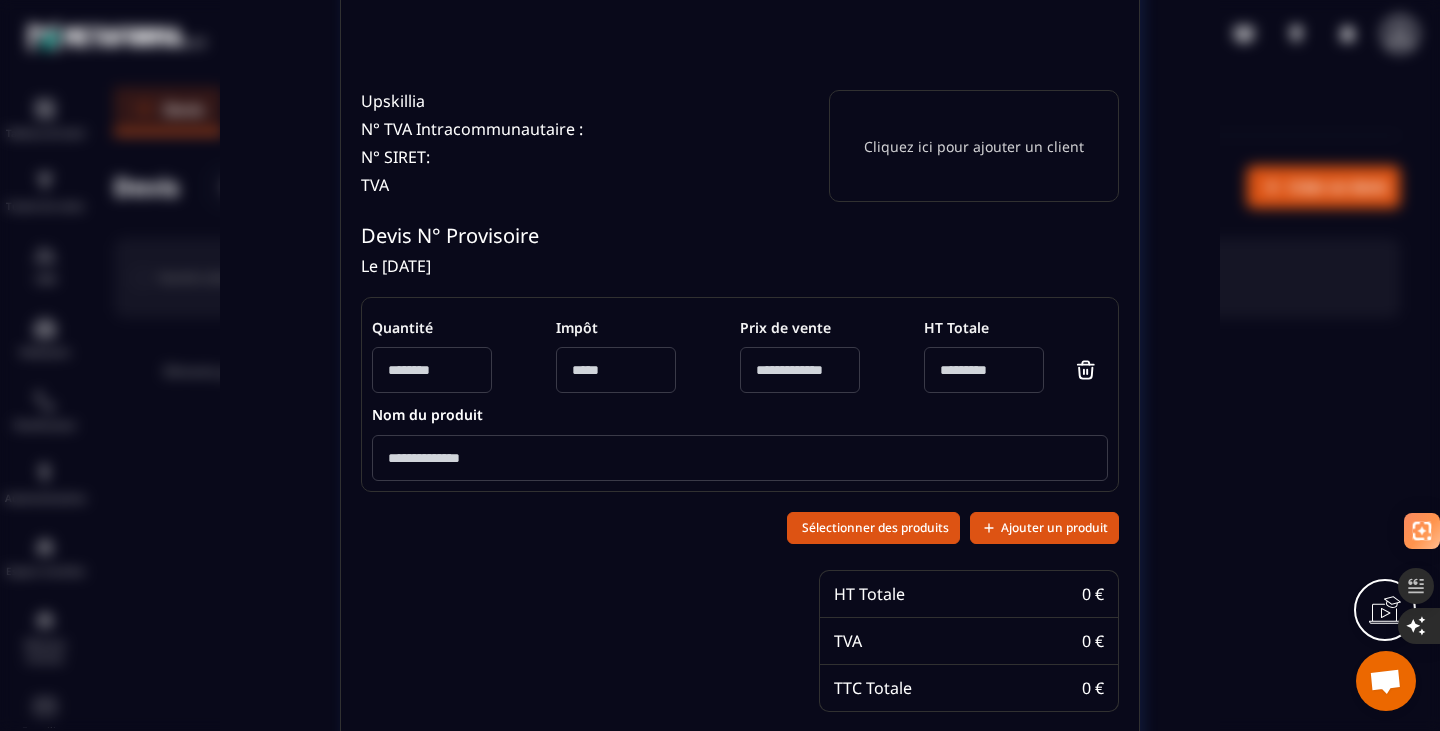 click on "Cliquez ici pour ajouter un client" at bounding box center [974, 146] 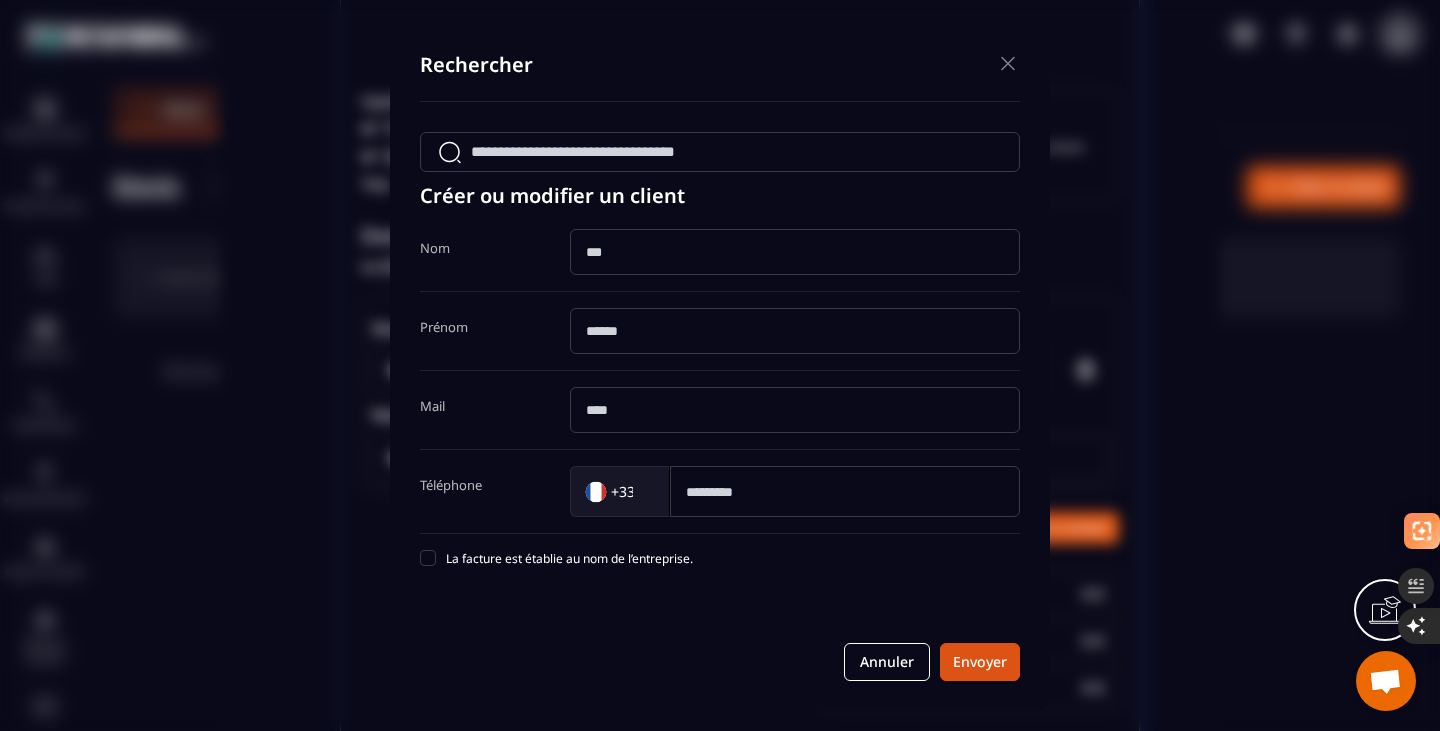 click at bounding box center (720, 152) 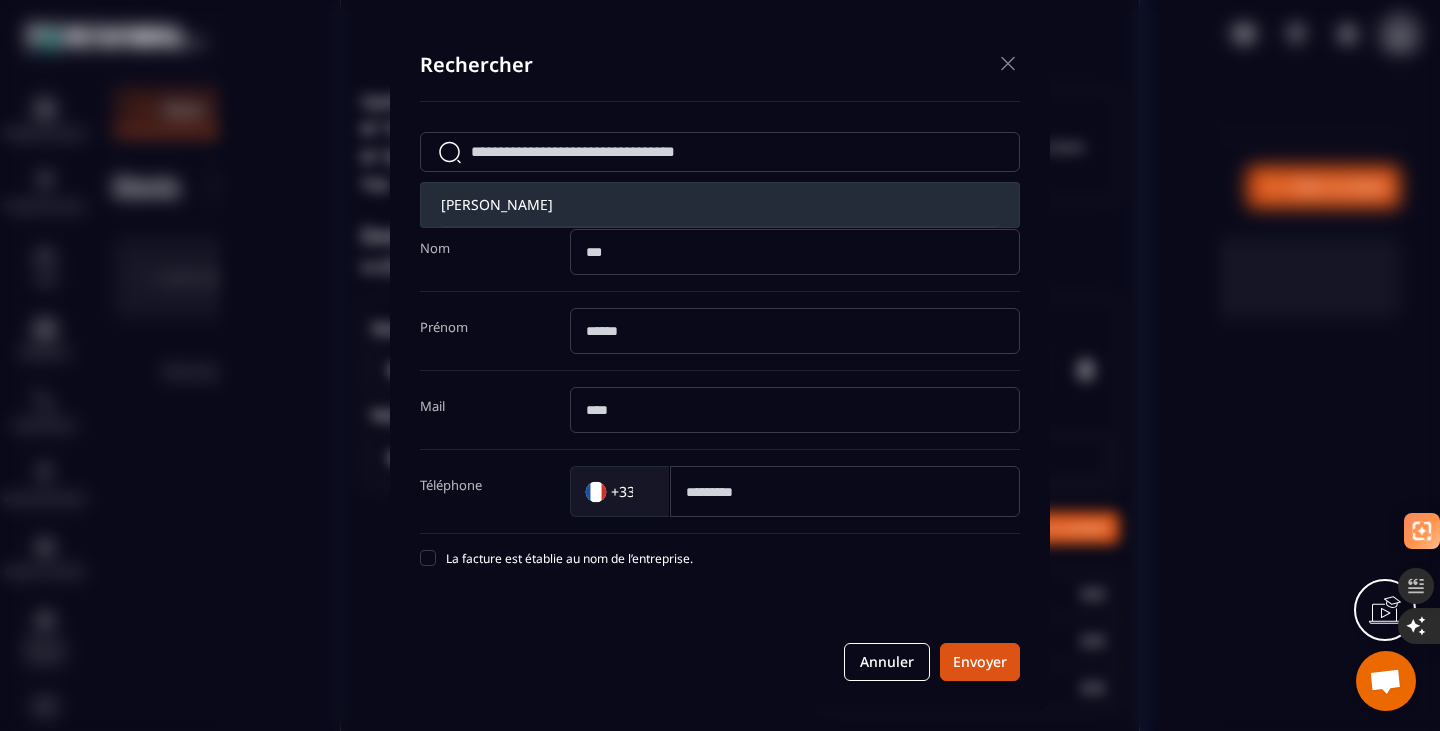 click on "[PERSON_NAME]" at bounding box center (497, 204) 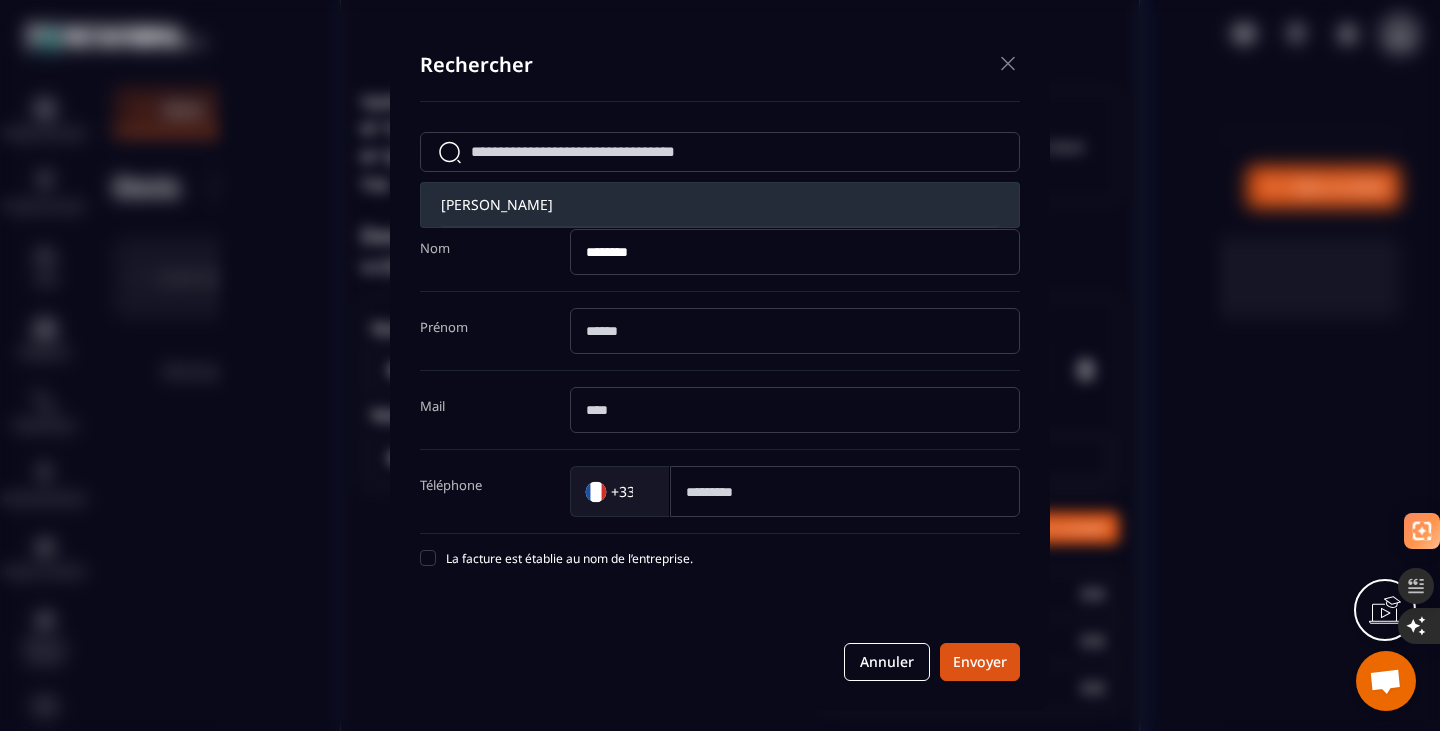 type on "*****" 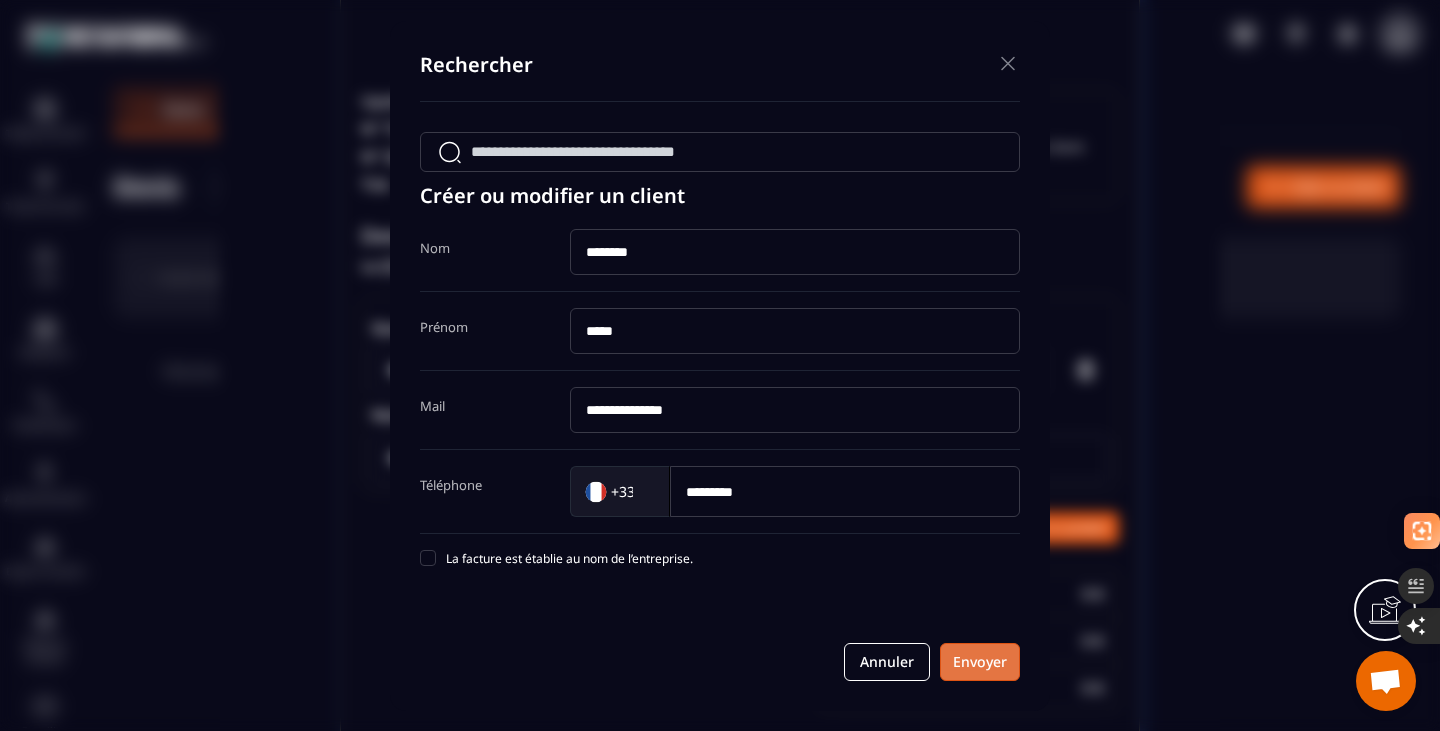 click on "Envoyer" at bounding box center [980, 662] 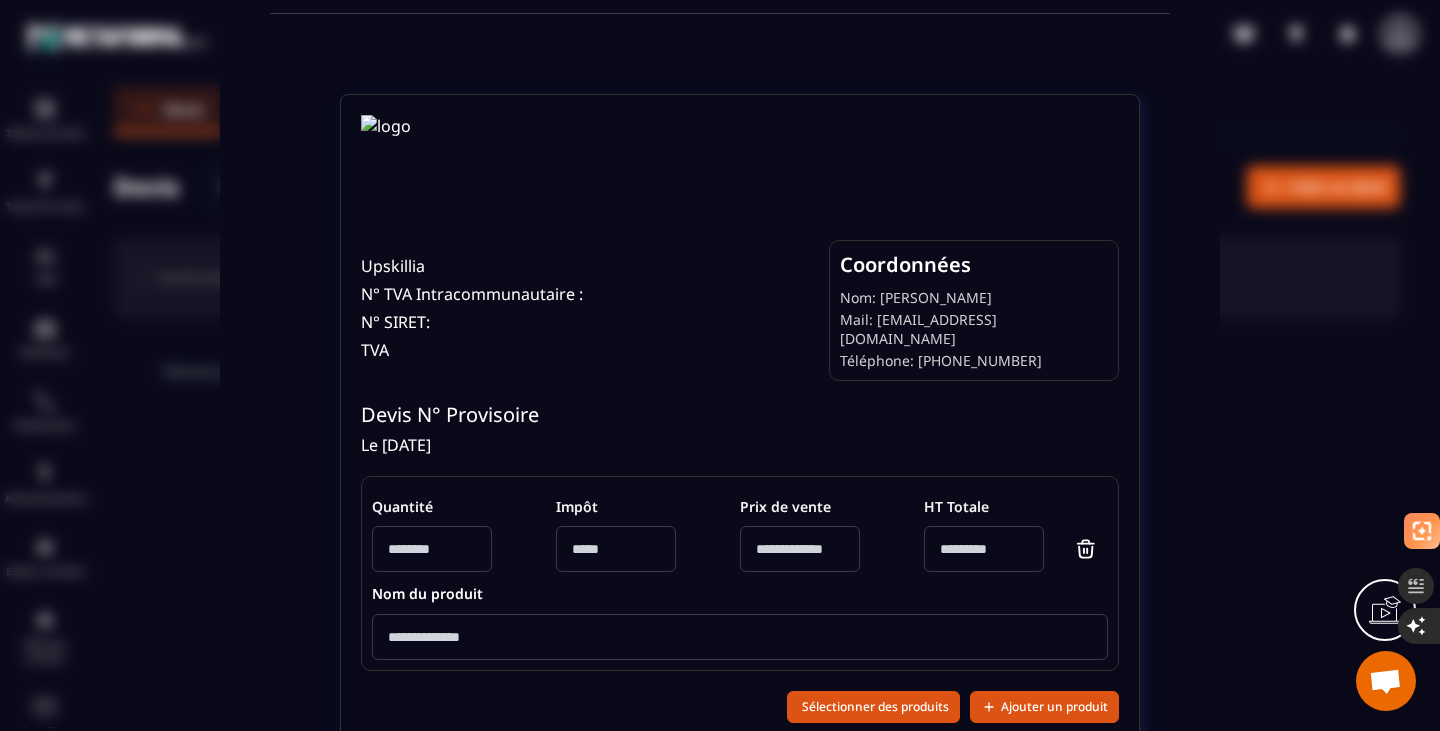 scroll, scrollTop: 0, scrollLeft: 0, axis: both 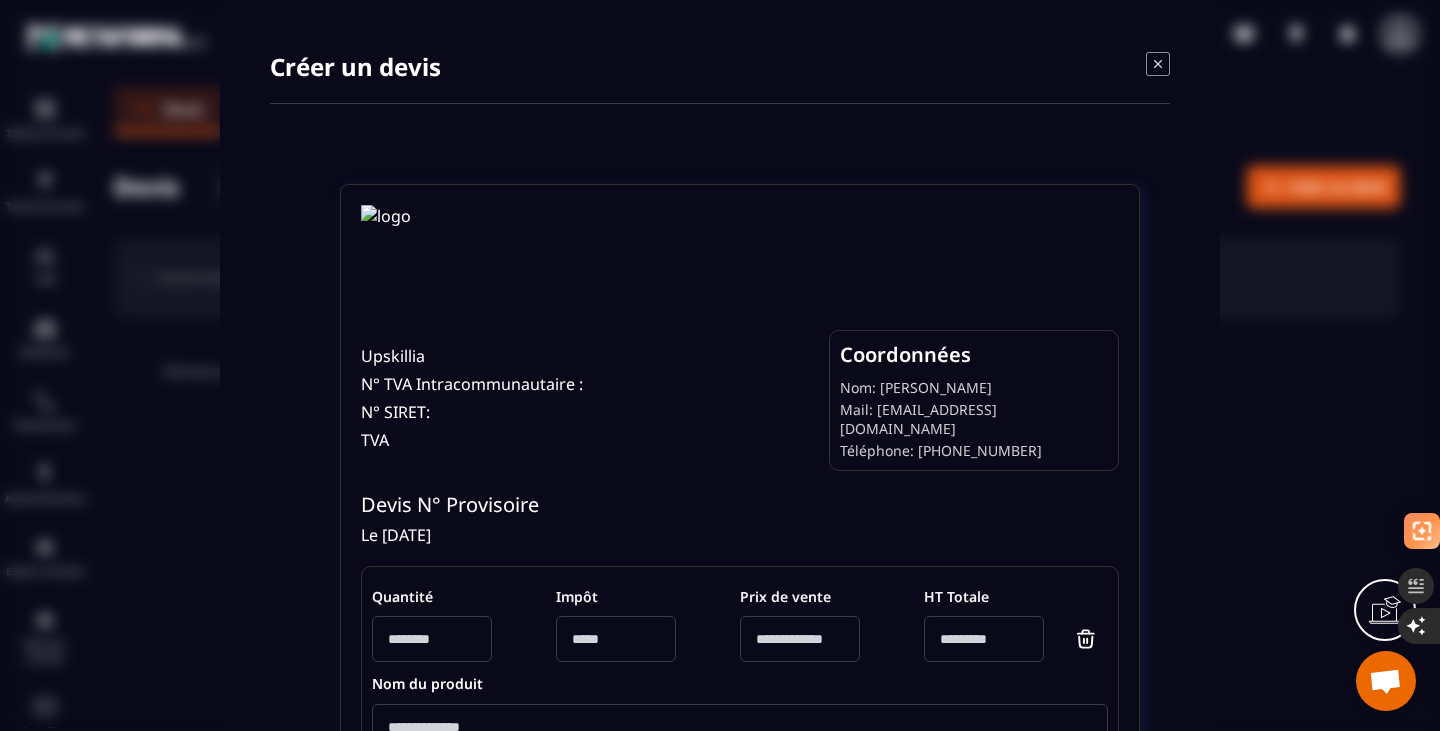 click 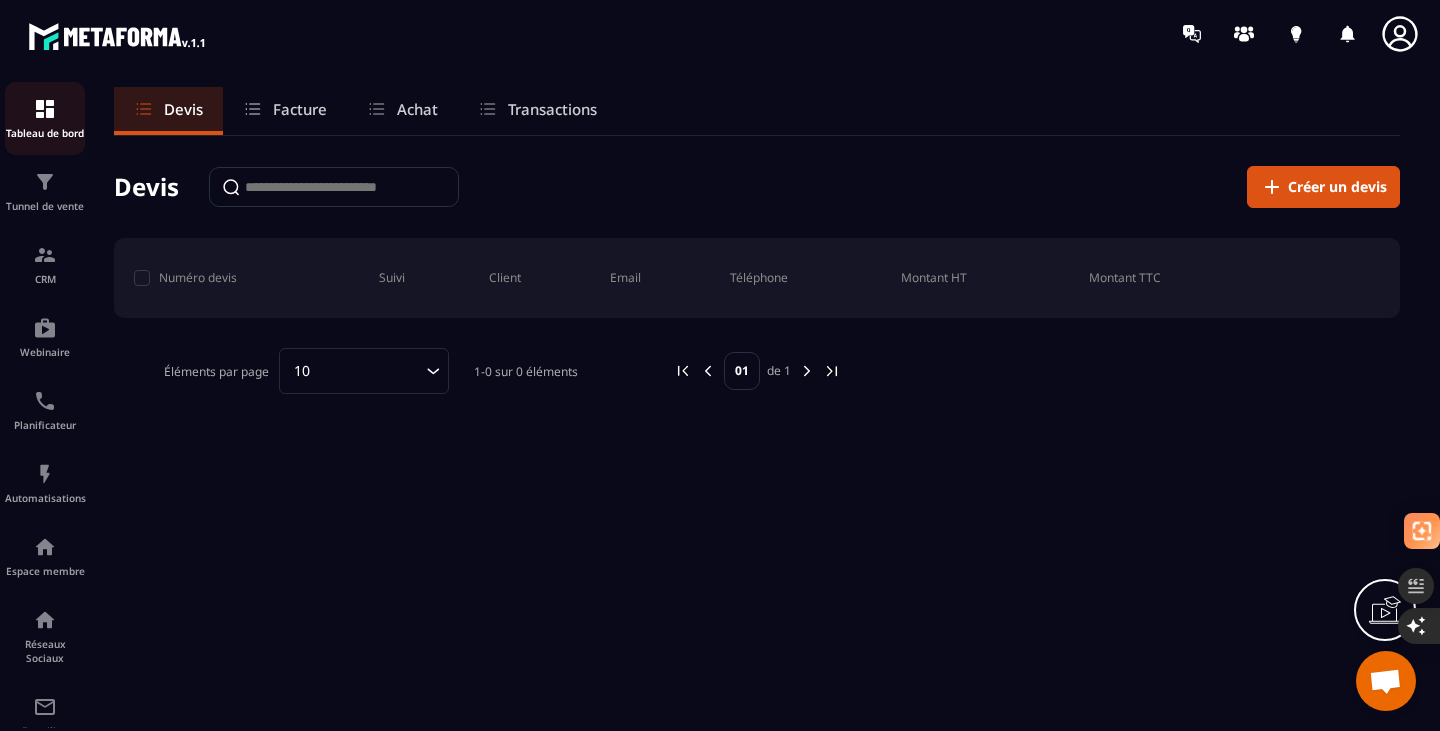 click at bounding box center (45, 109) 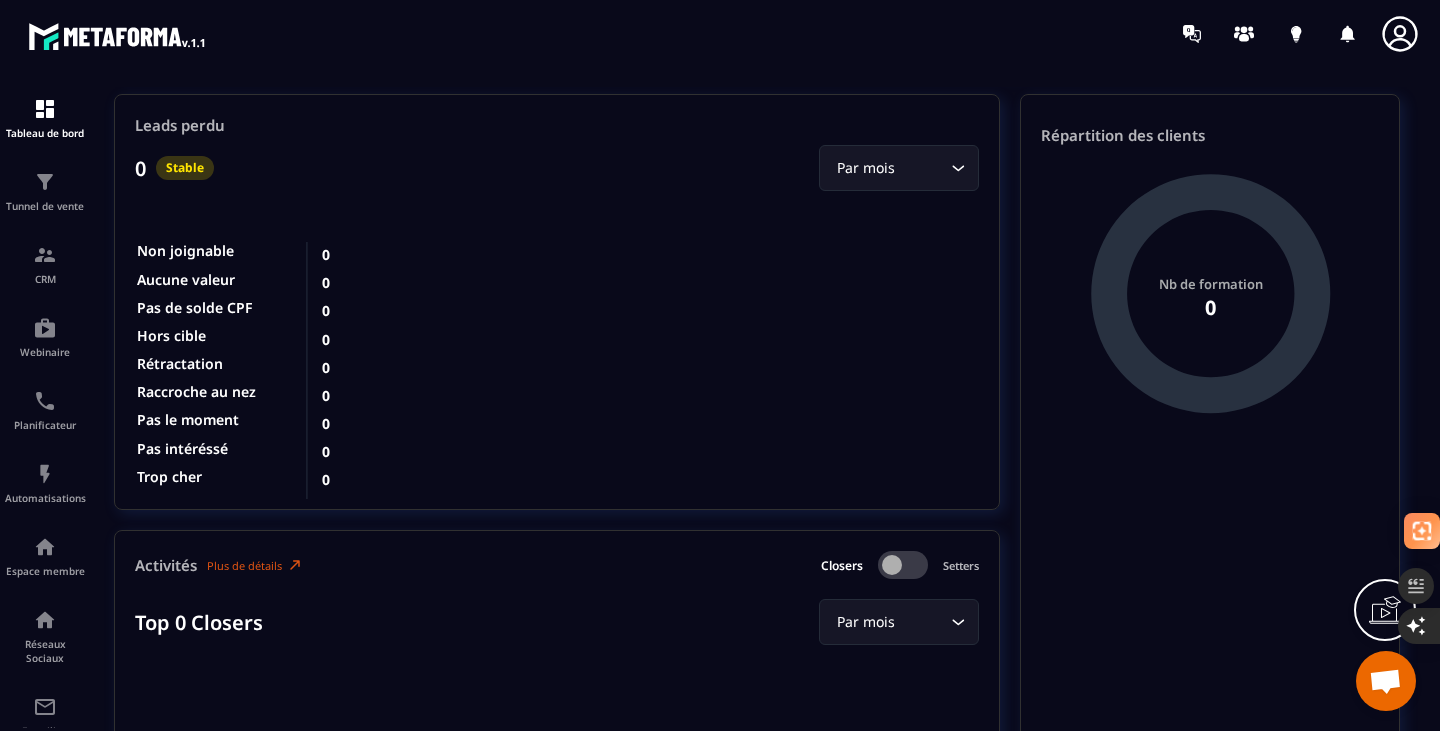 scroll, scrollTop: 2057, scrollLeft: 0, axis: vertical 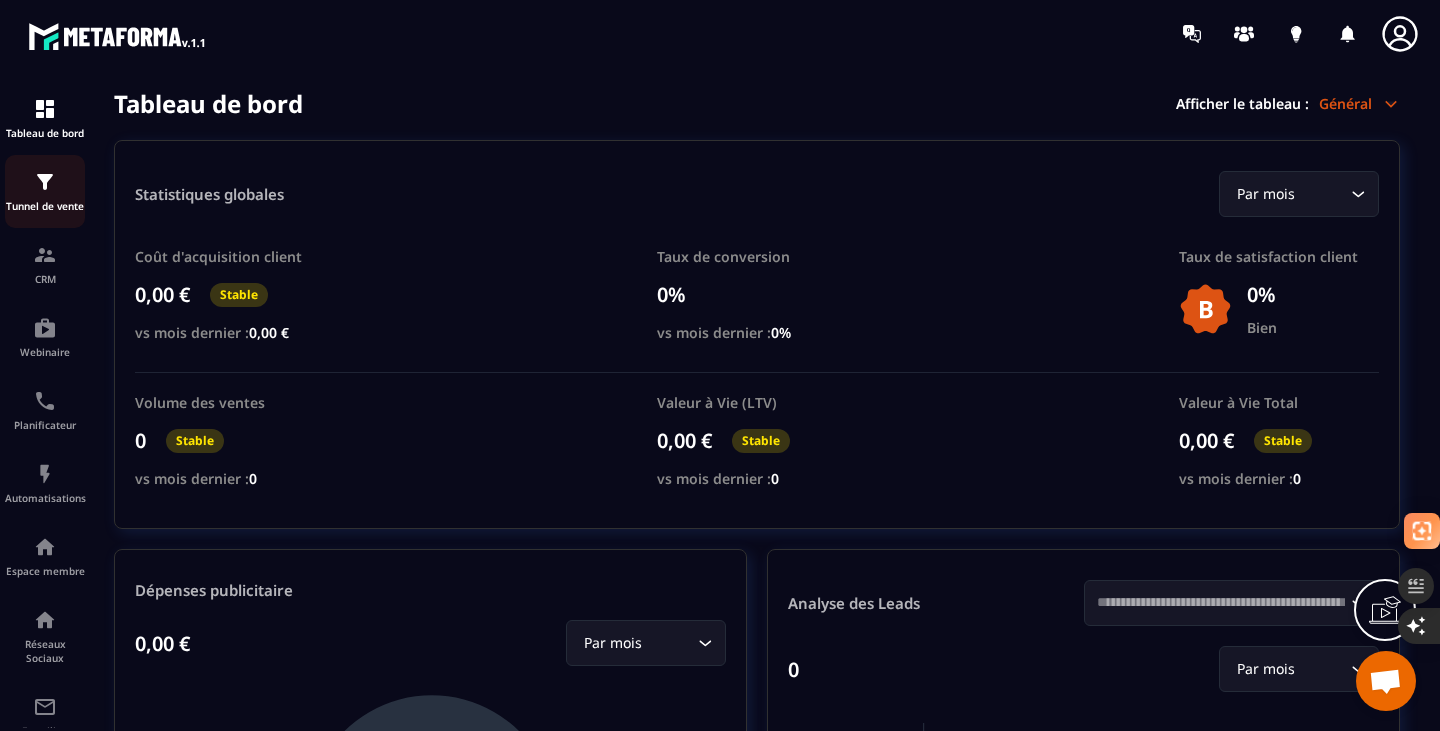 click at bounding box center (45, 182) 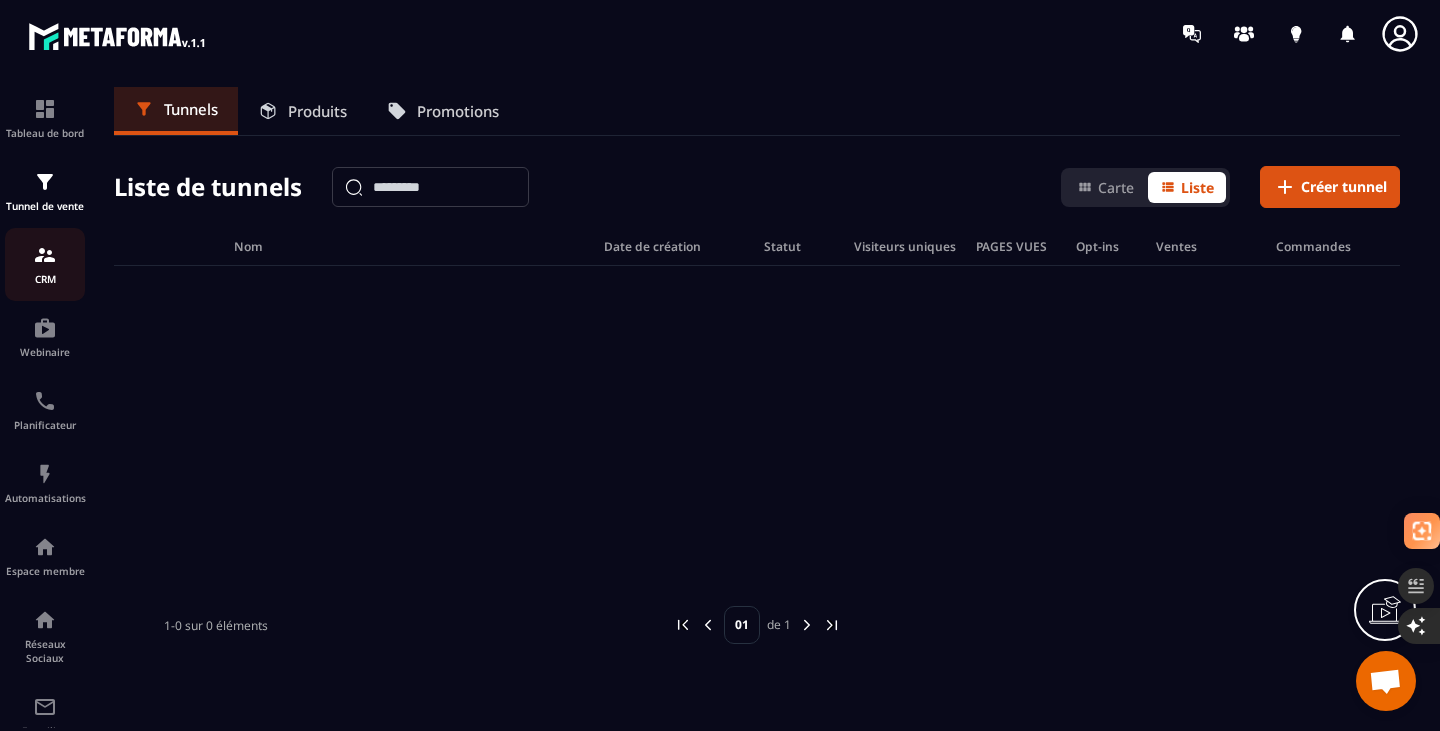 click on "CRM" at bounding box center (45, 279) 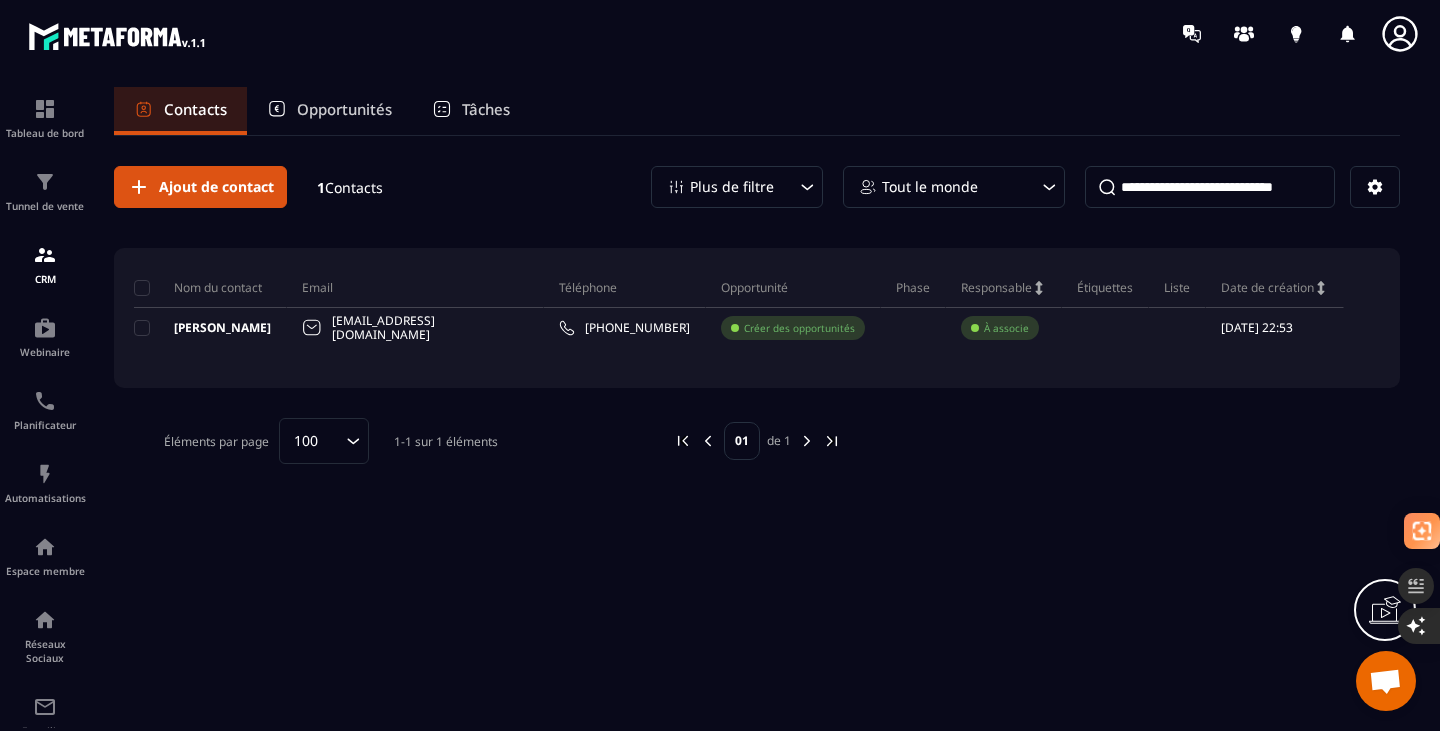 click on "Opportunités" at bounding box center (344, 109) 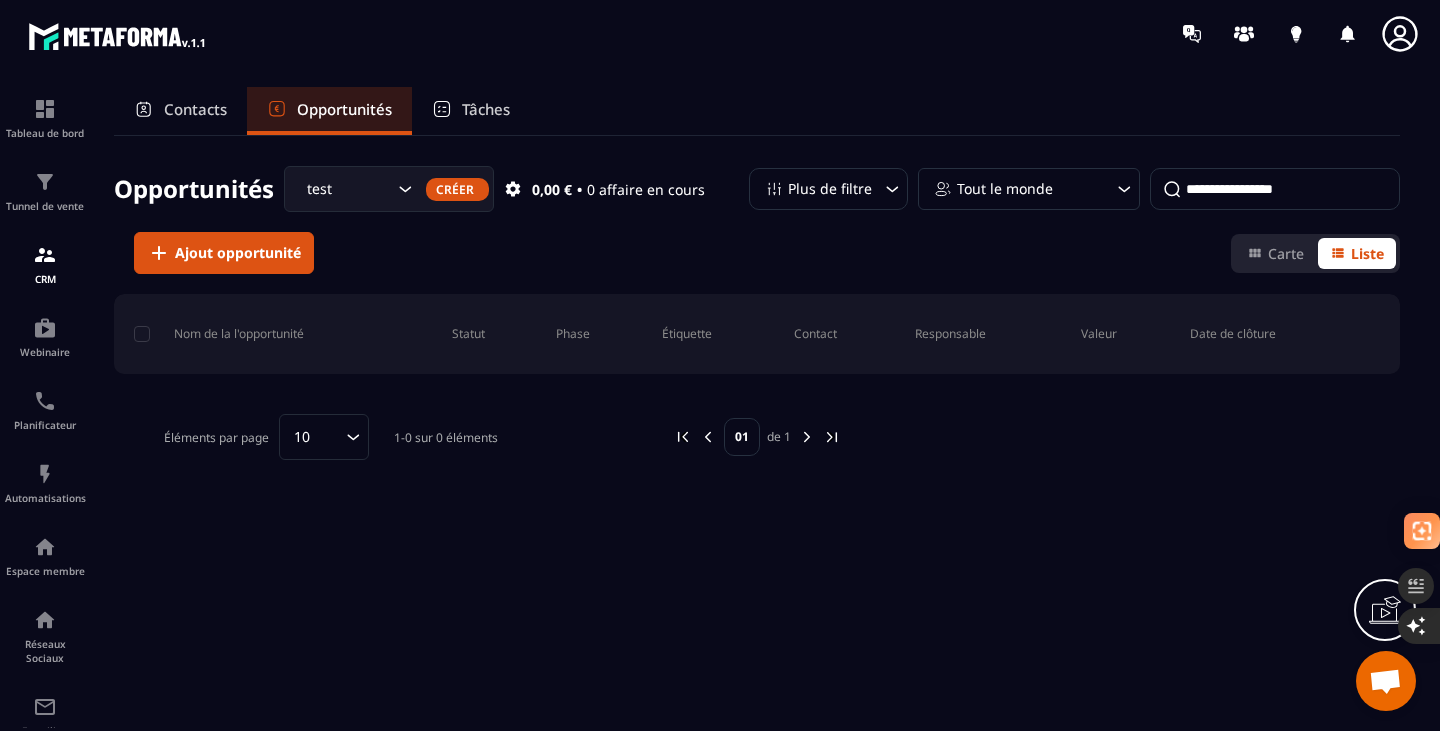 click on "Contacts" at bounding box center [195, 109] 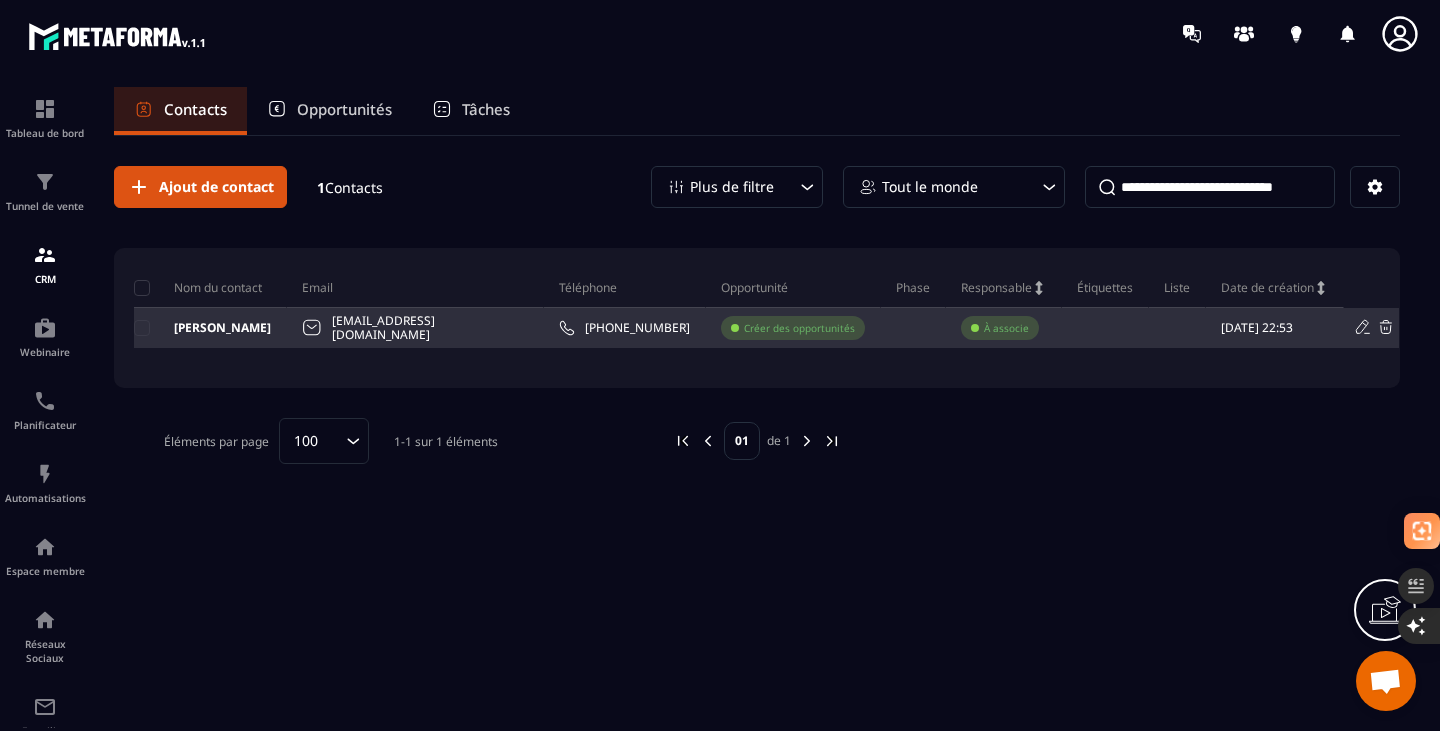 click on "Créer des opportunités" at bounding box center [799, 328] 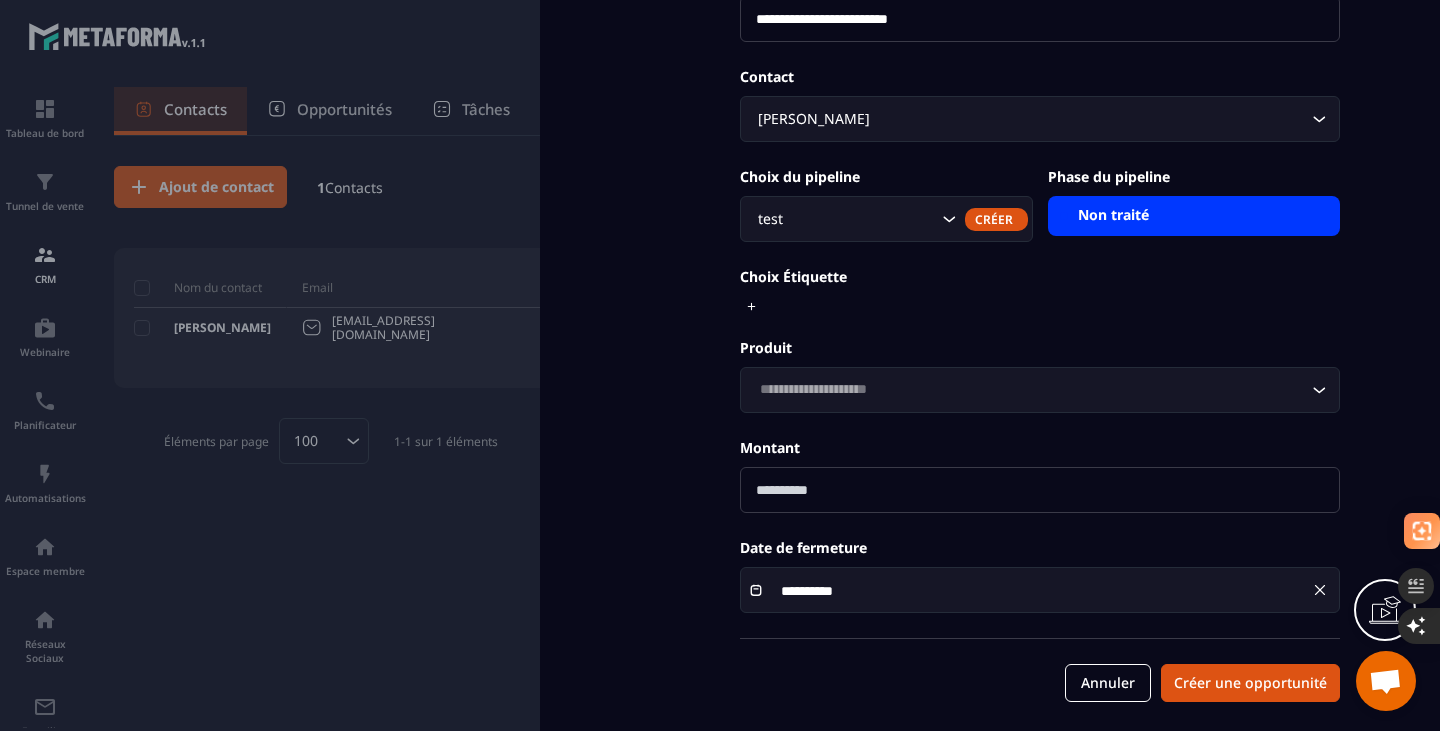 scroll, scrollTop: 170, scrollLeft: 0, axis: vertical 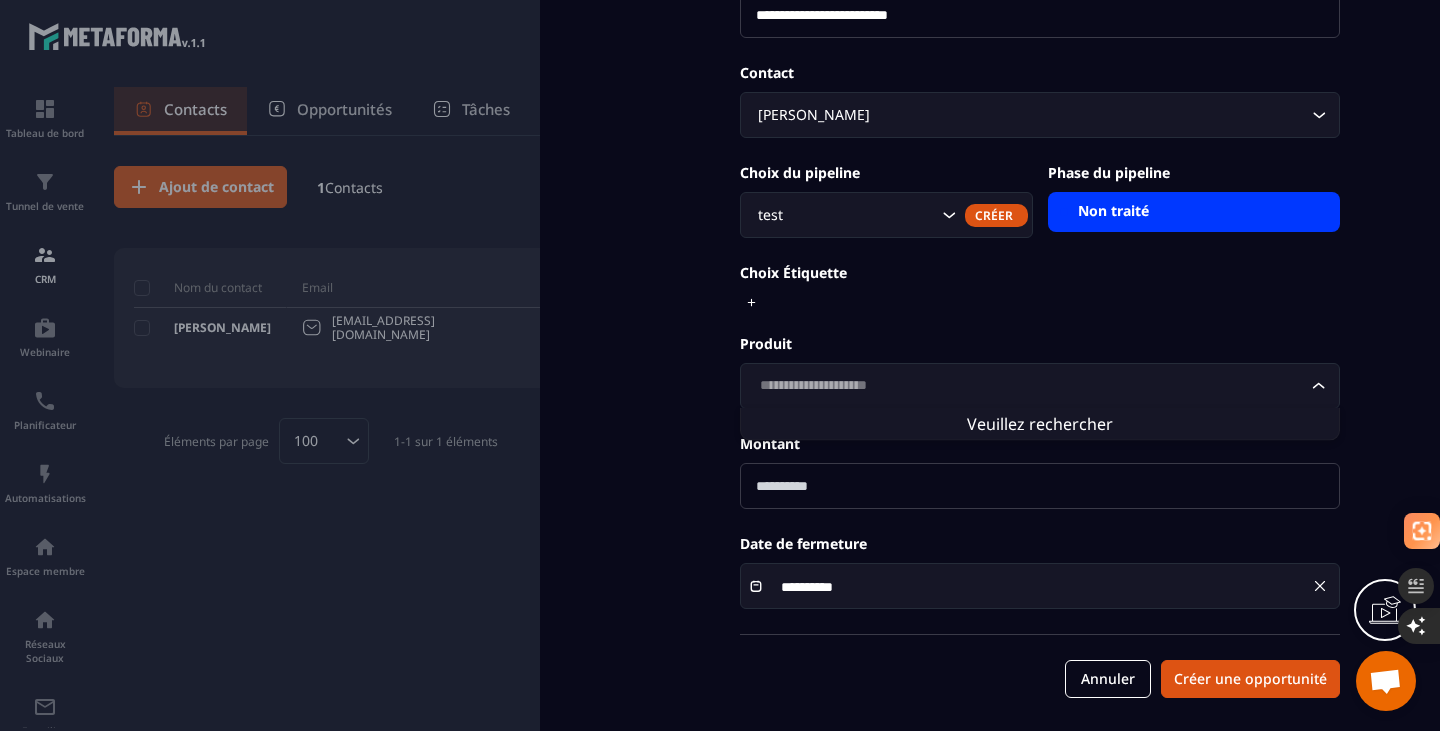 click 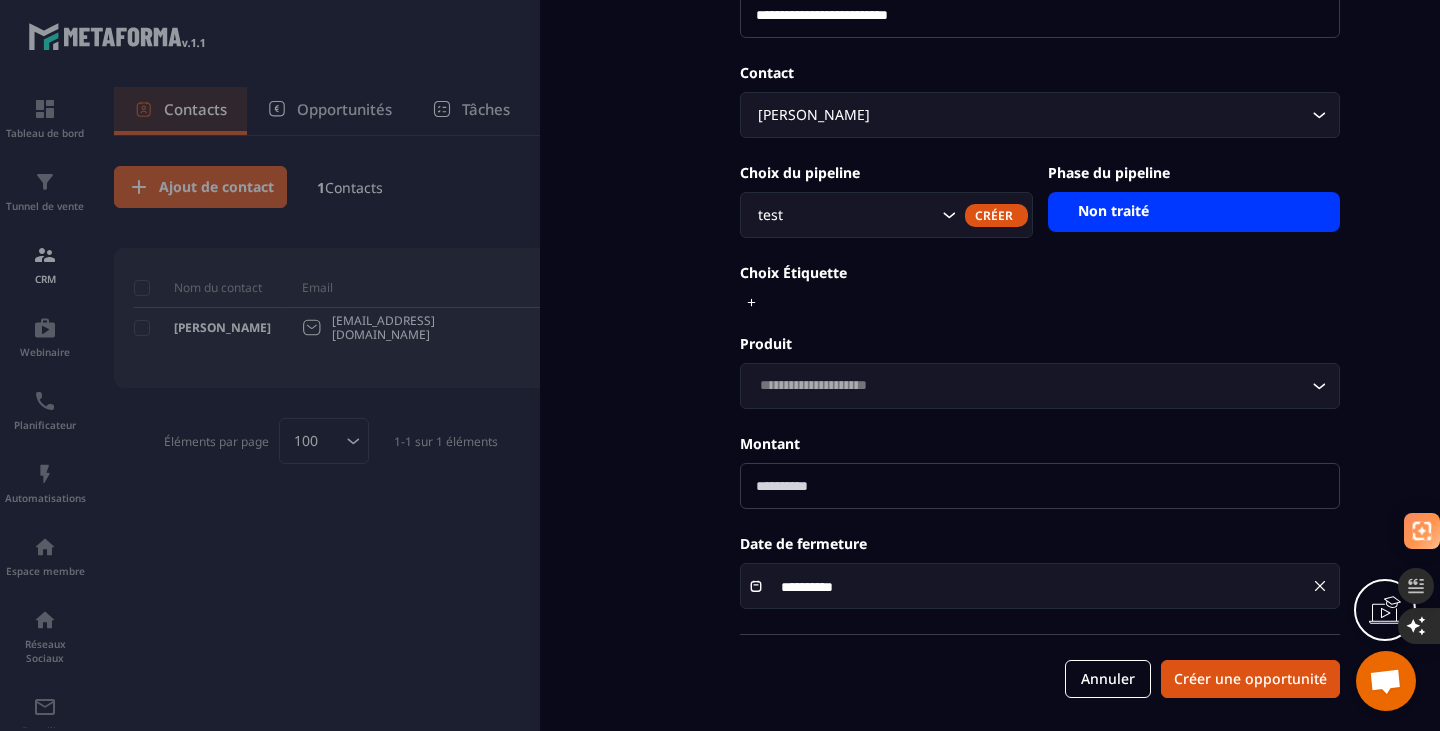 click at bounding box center (1040, 486) 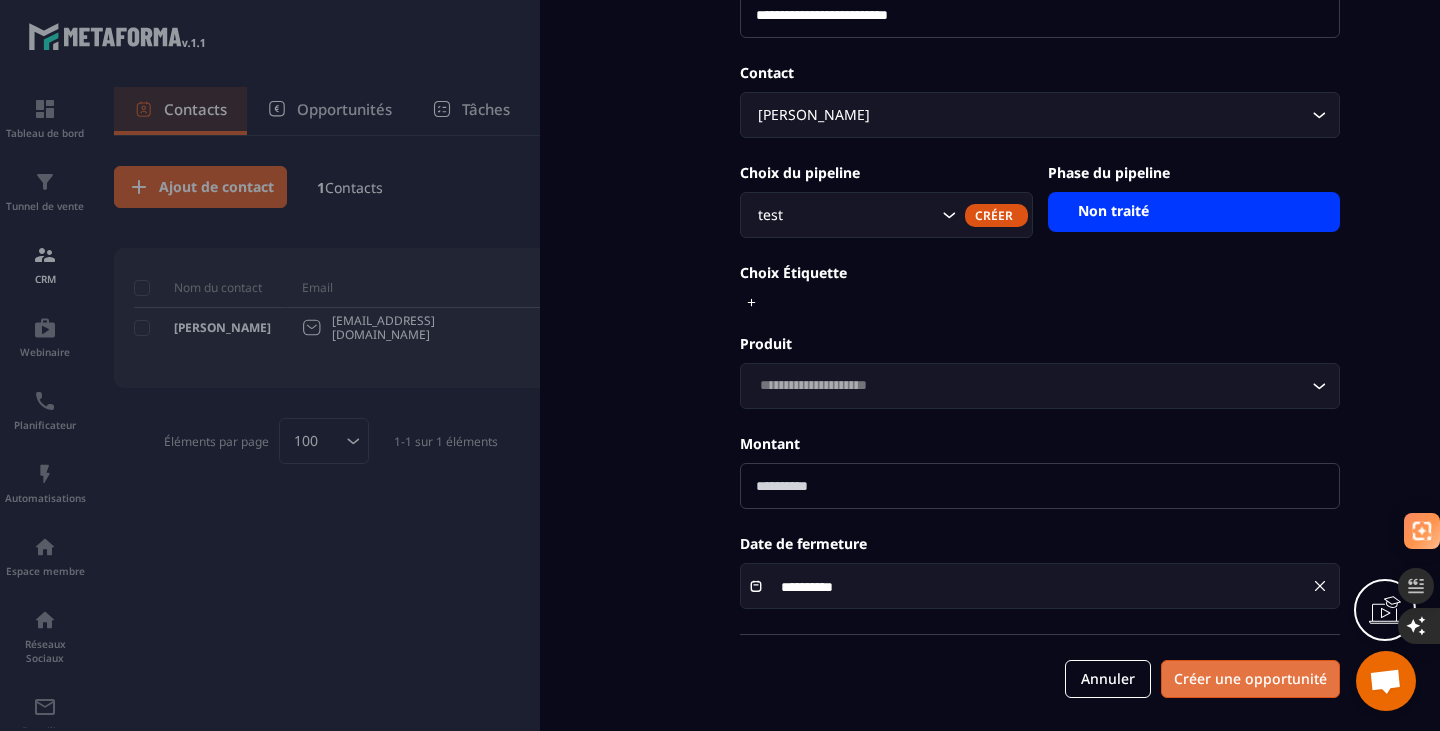 type on "****" 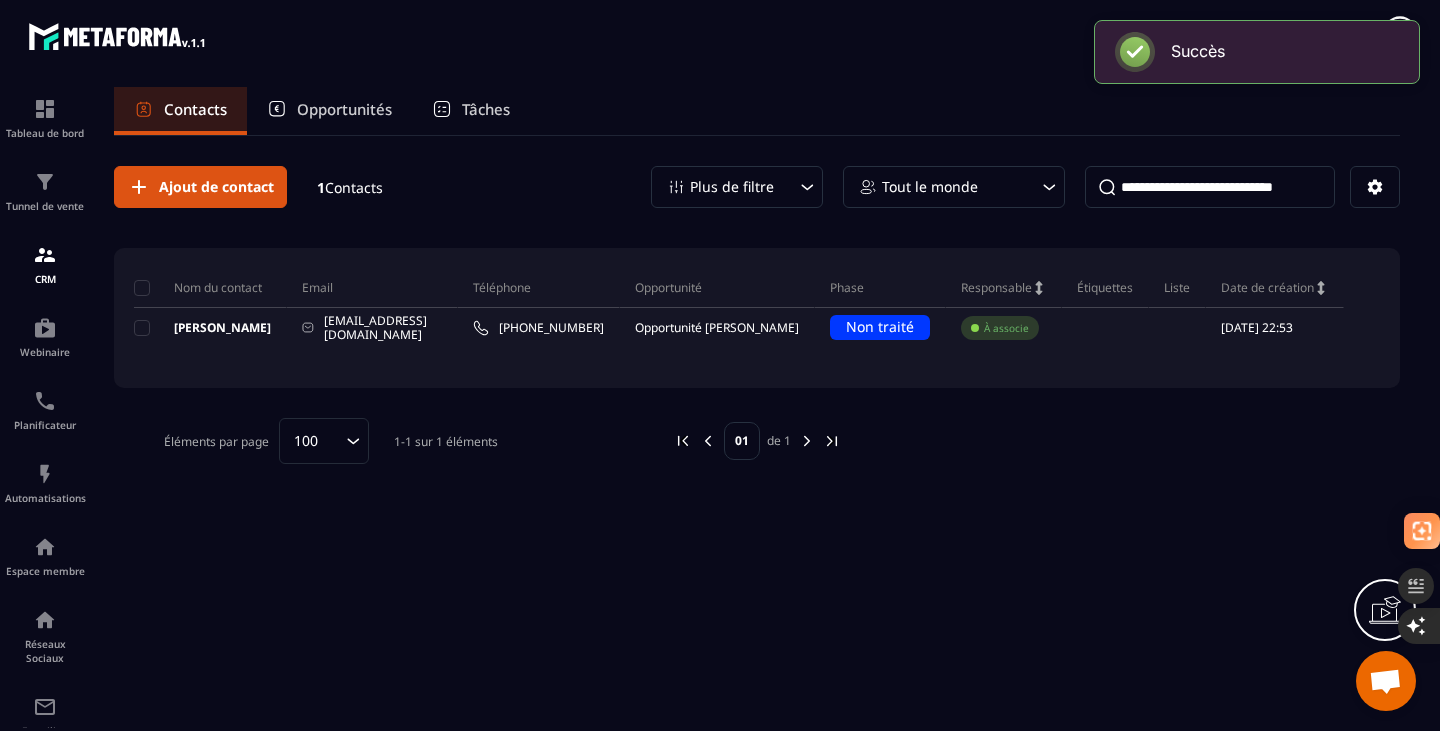 click on "Opportunités" at bounding box center [329, 111] 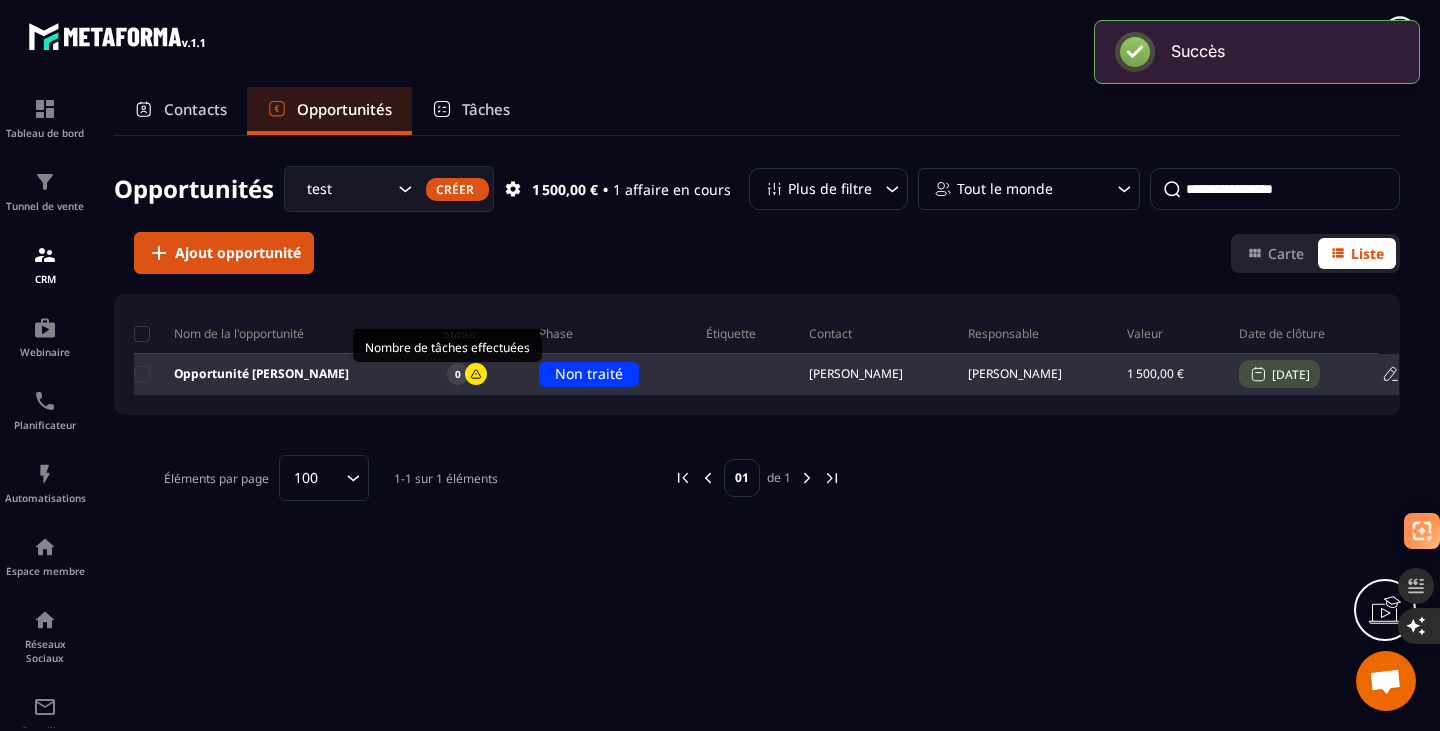 click on "0" at bounding box center [458, 374] 